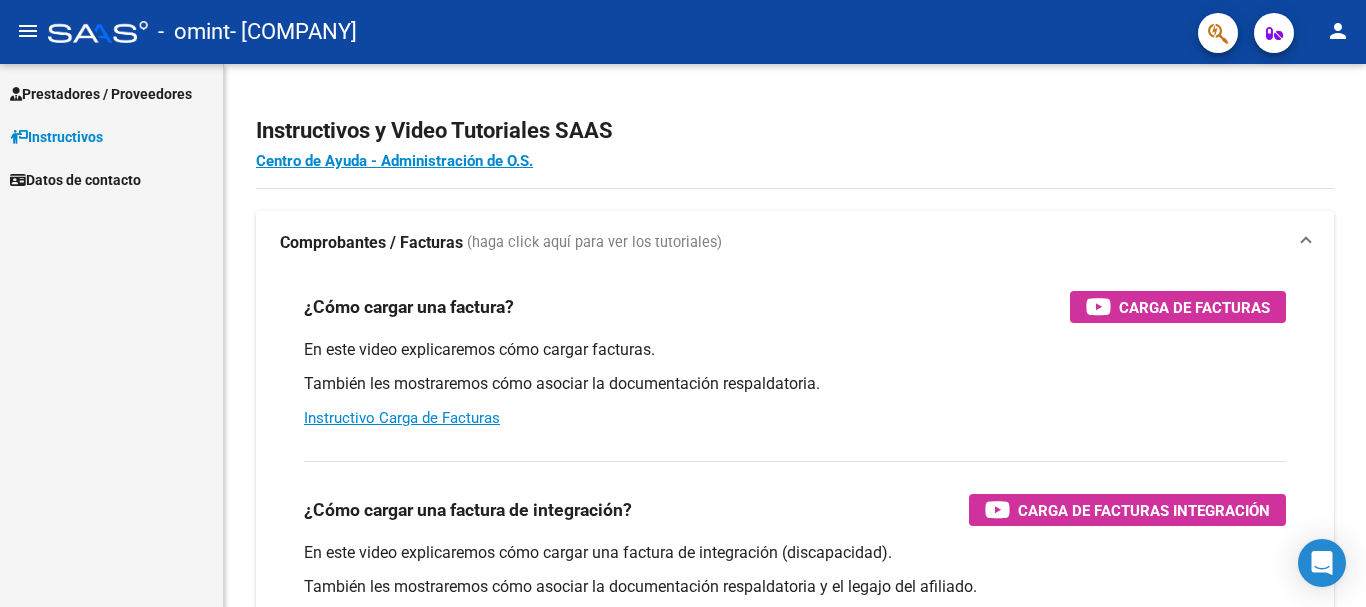 scroll, scrollTop: 0, scrollLeft: 0, axis: both 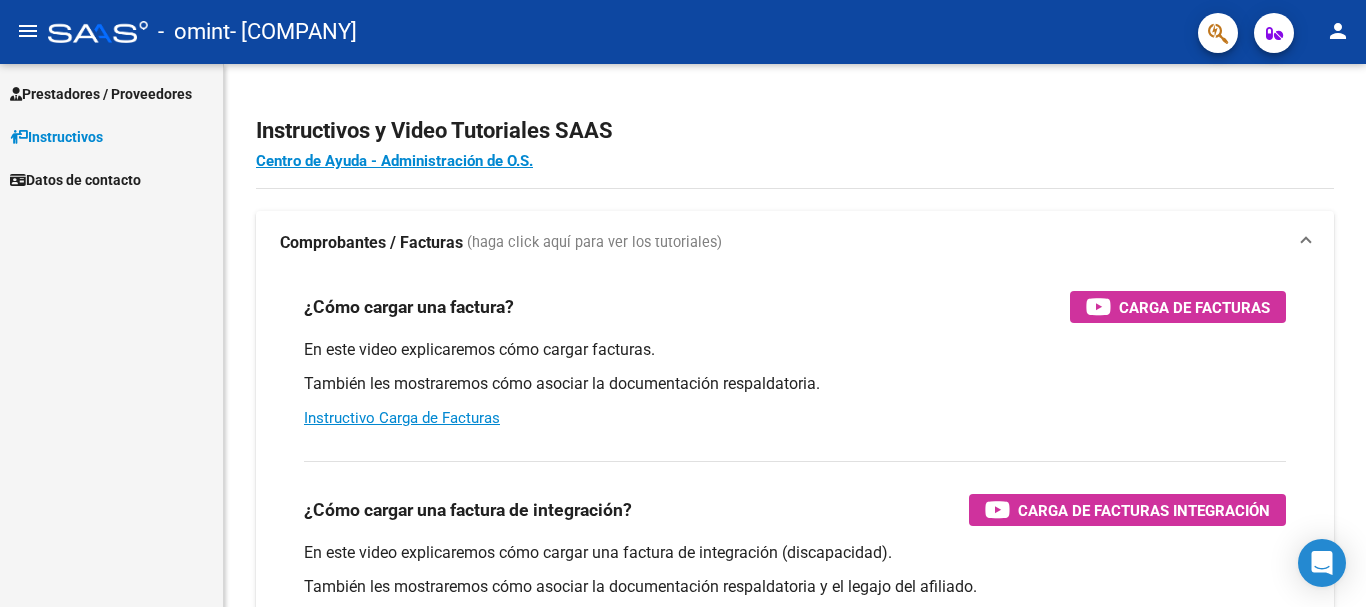 click on "Prestadores / Proveedores" at bounding box center [101, 94] 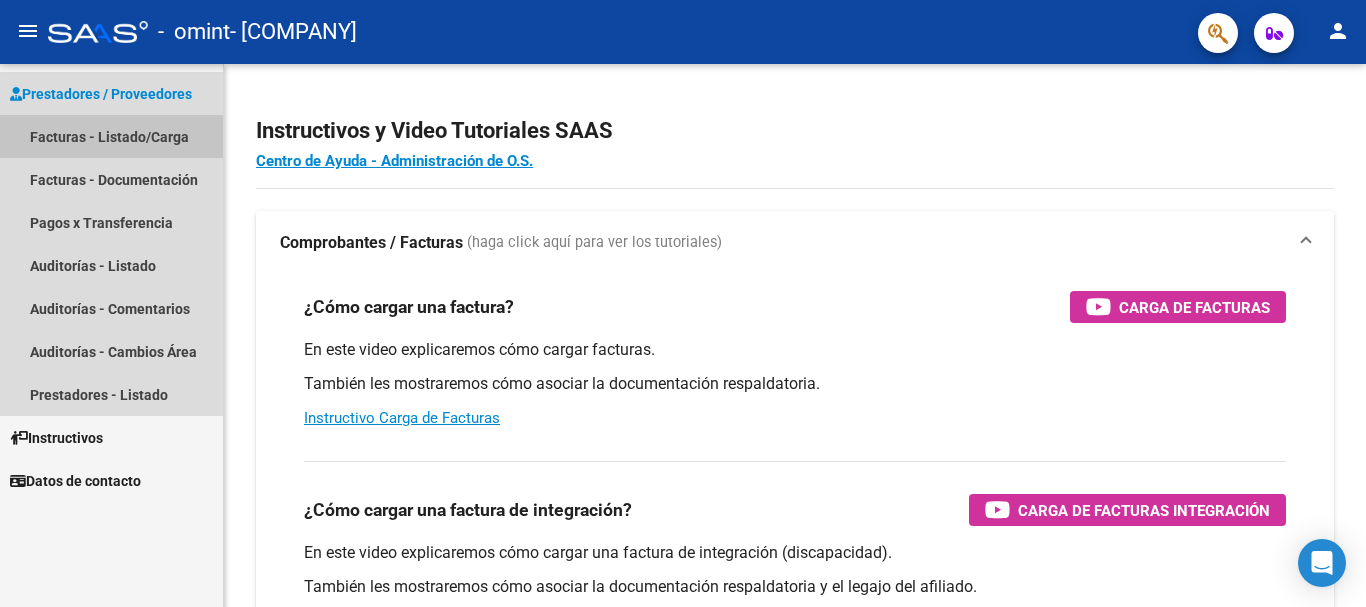 click on "Facturas - Listado/Carga" at bounding box center (111, 136) 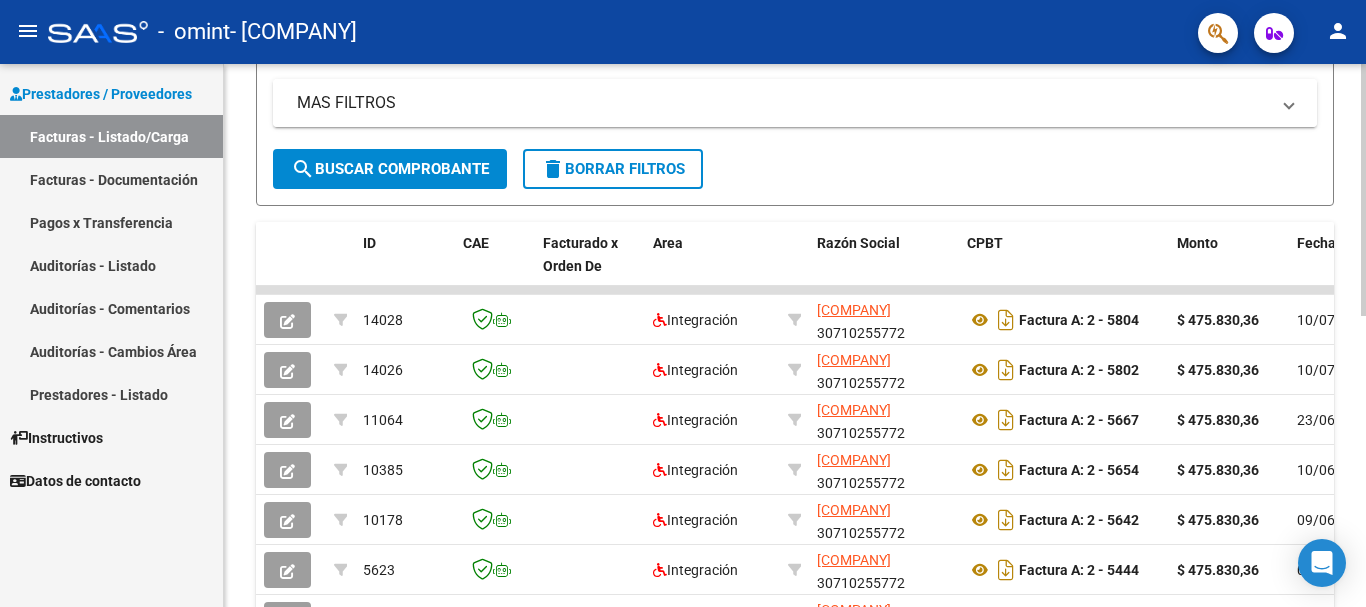 scroll, scrollTop: 0, scrollLeft: 0, axis: both 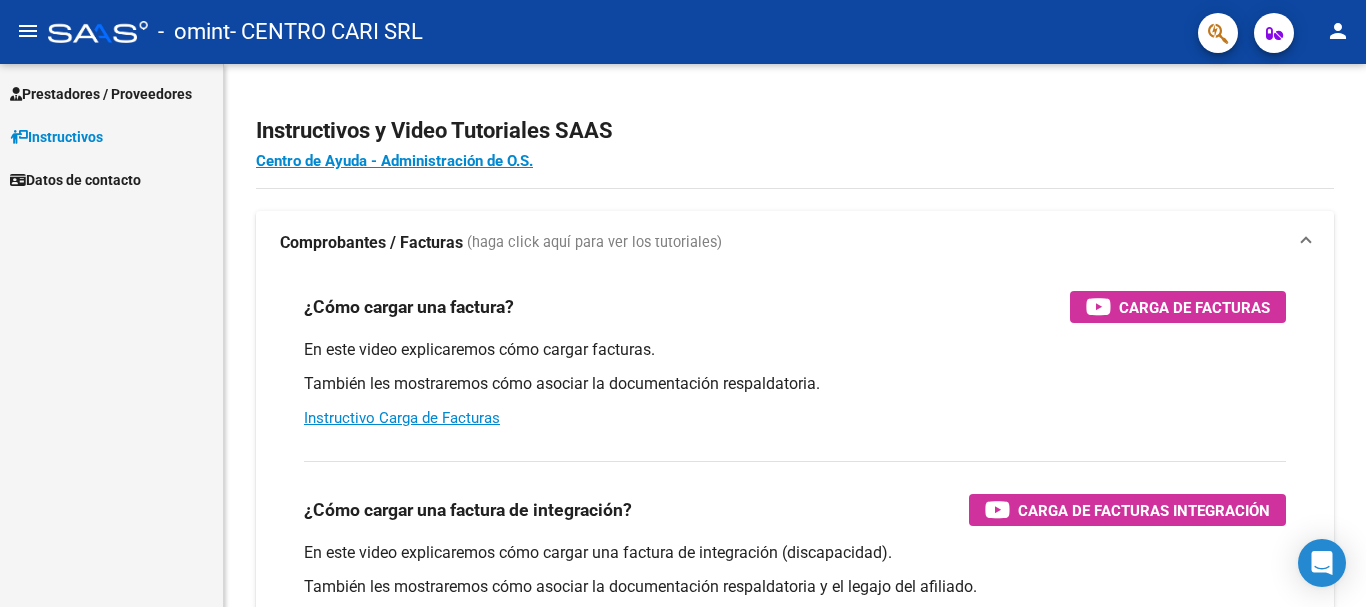 click on "Prestadores / Proveedores" at bounding box center (101, 94) 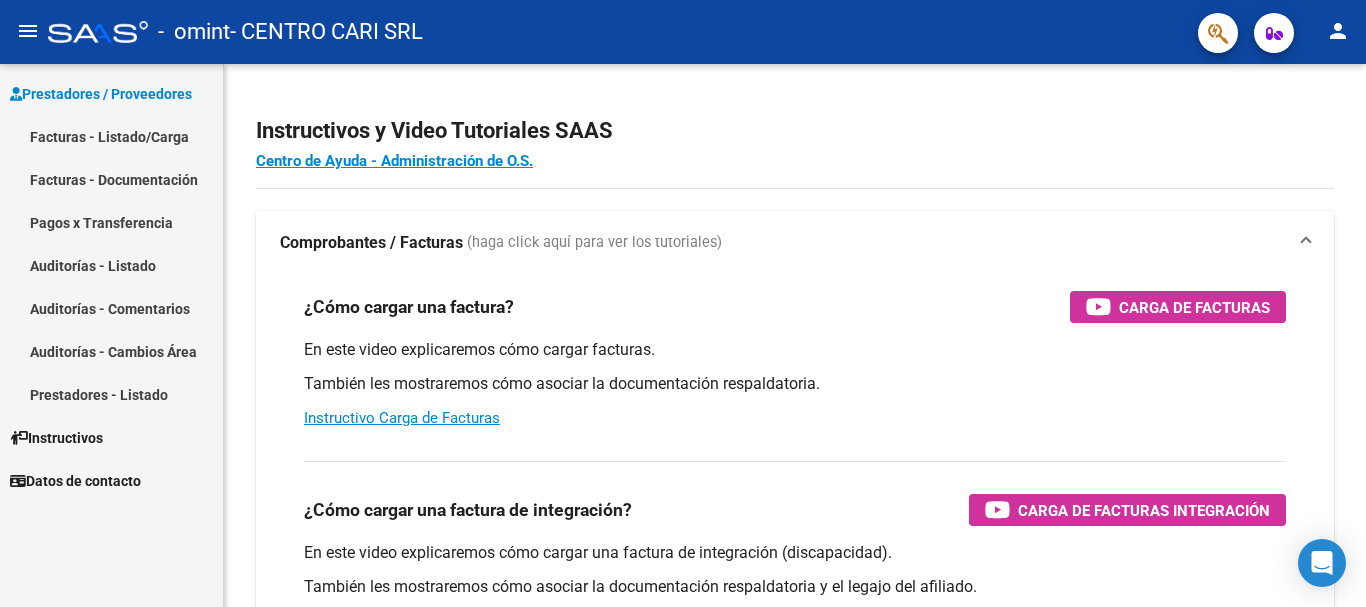 click on "Facturas - Listado/Carga" at bounding box center (111, 136) 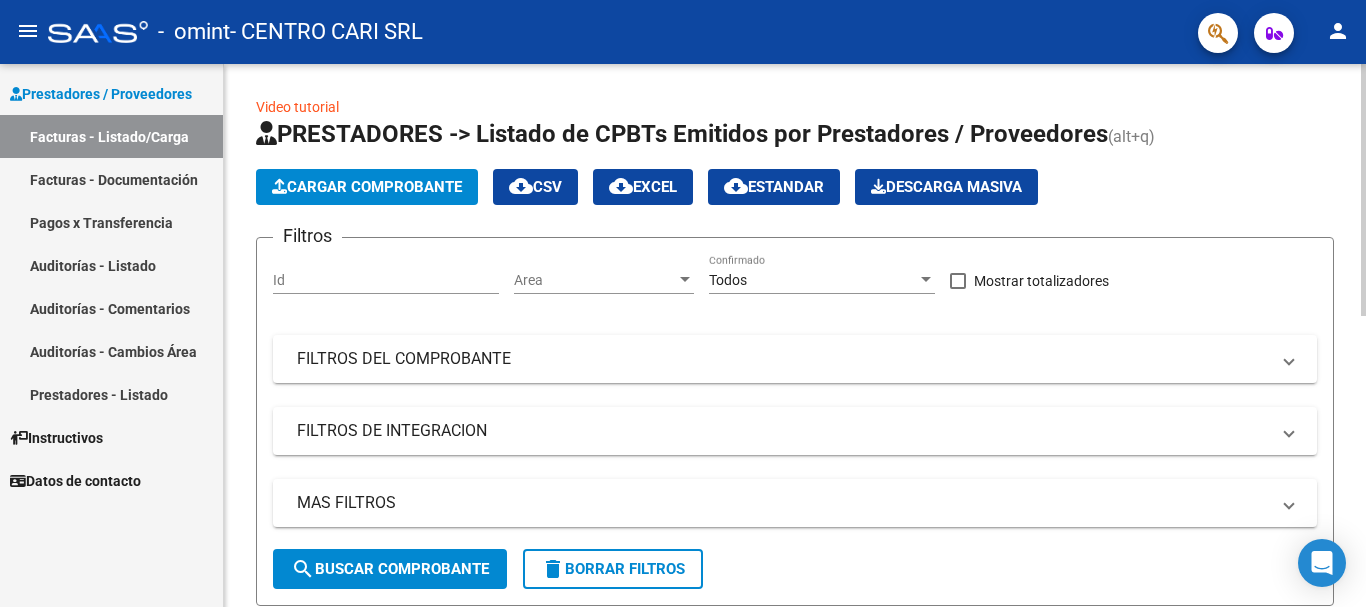 click on "Cargar Comprobante" 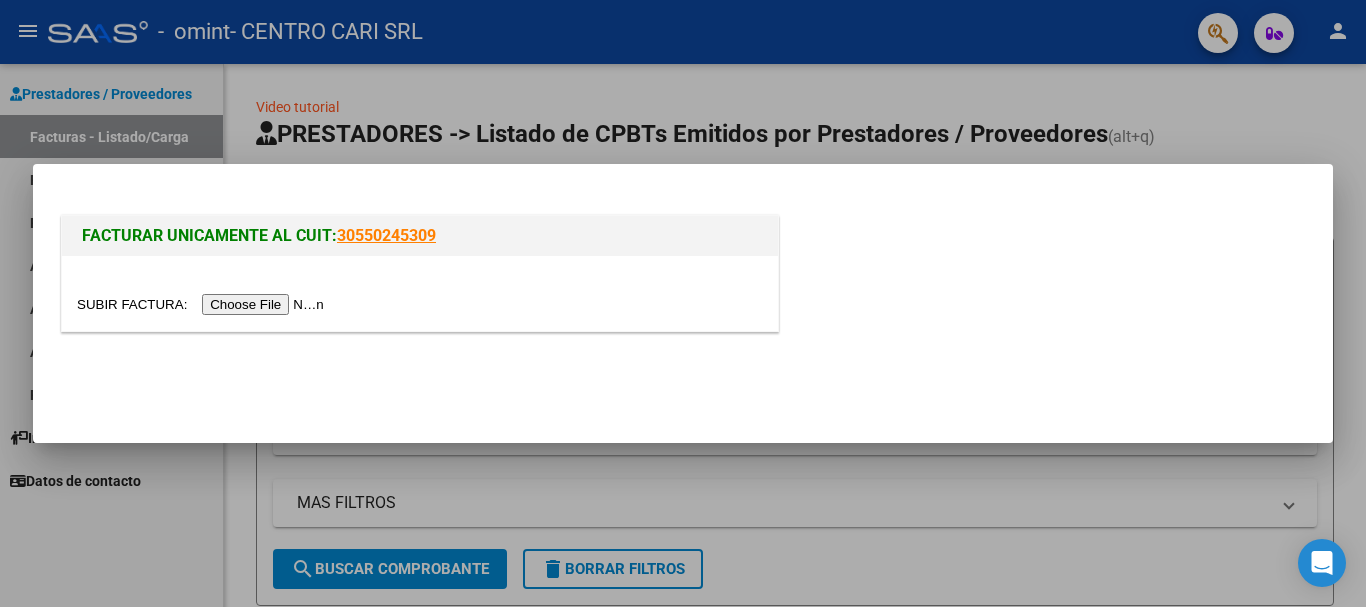 click at bounding box center (203, 304) 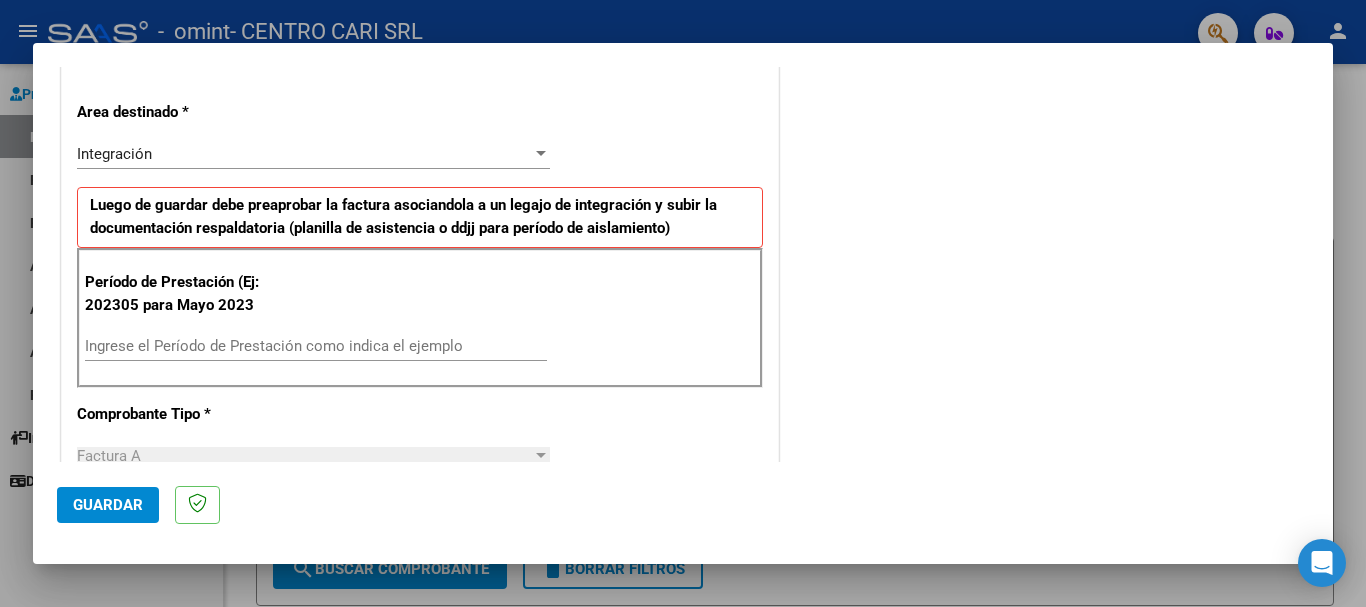 scroll, scrollTop: 300, scrollLeft: 0, axis: vertical 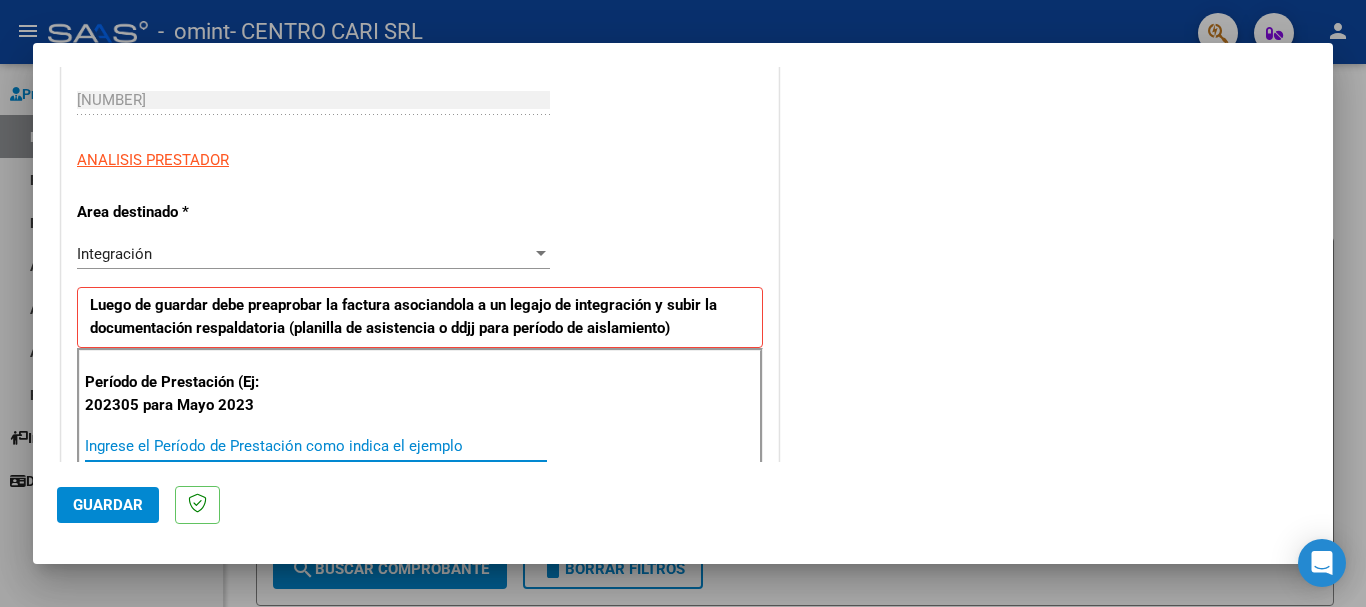 click on "Ingrese el Período de Prestación como indica el ejemplo" at bounding box center (316, 446) 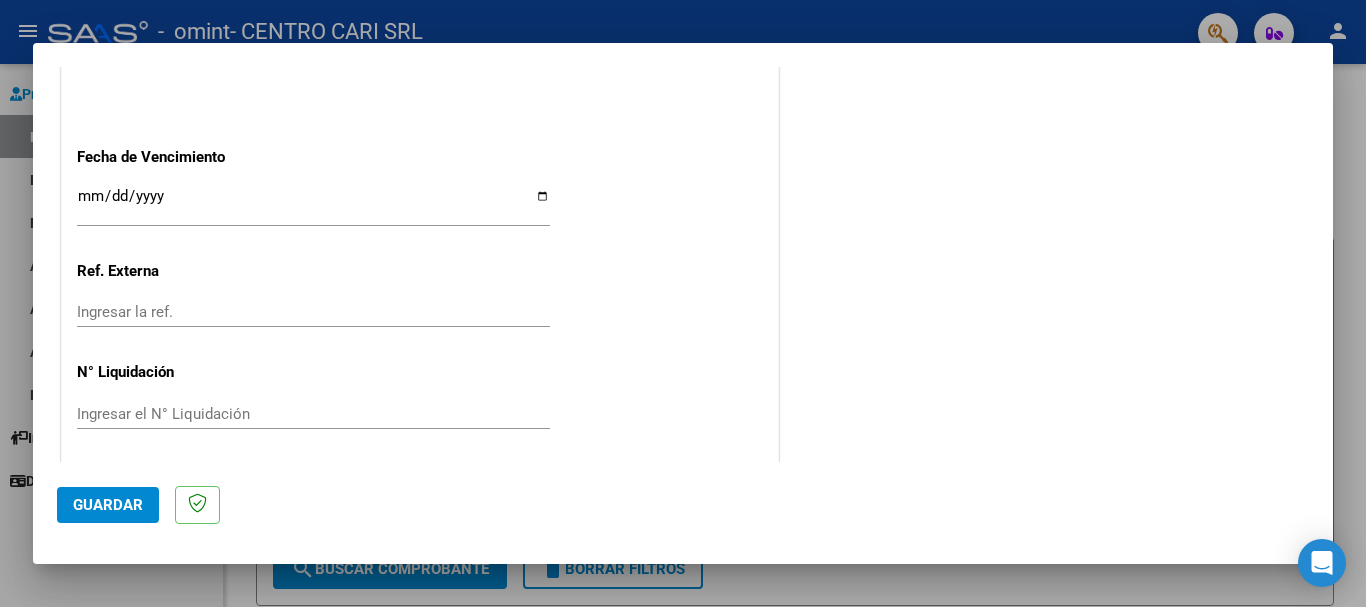 scroll, scrollTop: 1327, scrollLeft: 0, axis: vertical 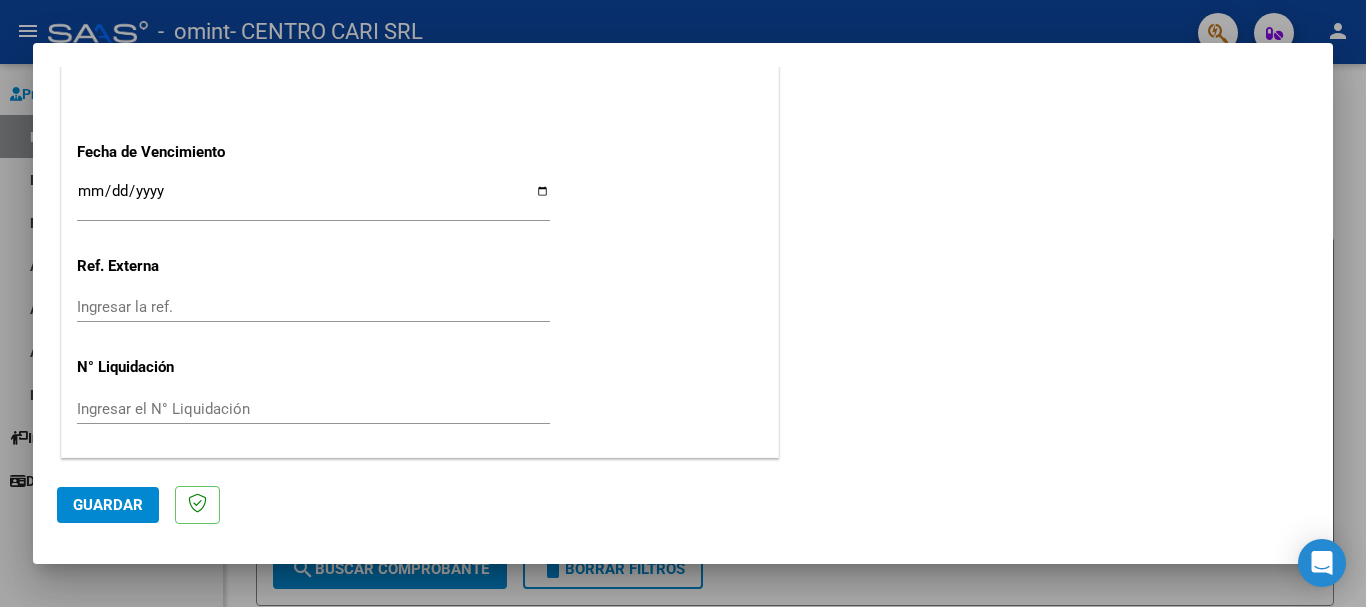 type on "202507" 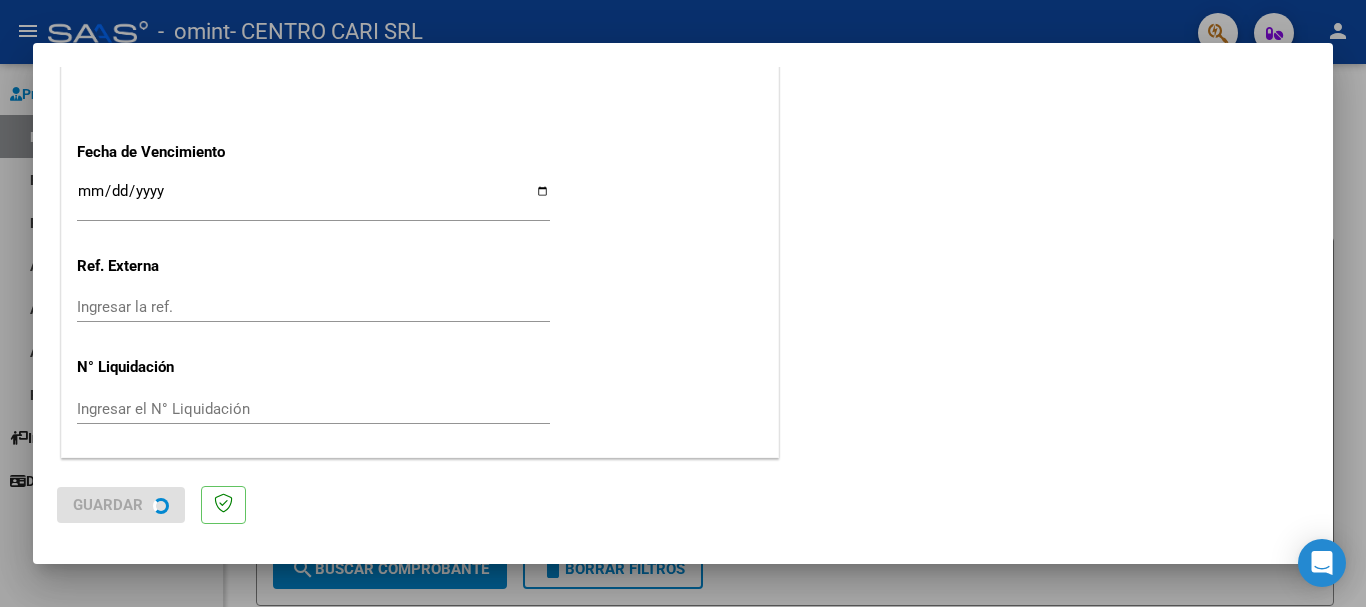 scroll, scrollTop: 0, scrollLeft: 0, axis: both 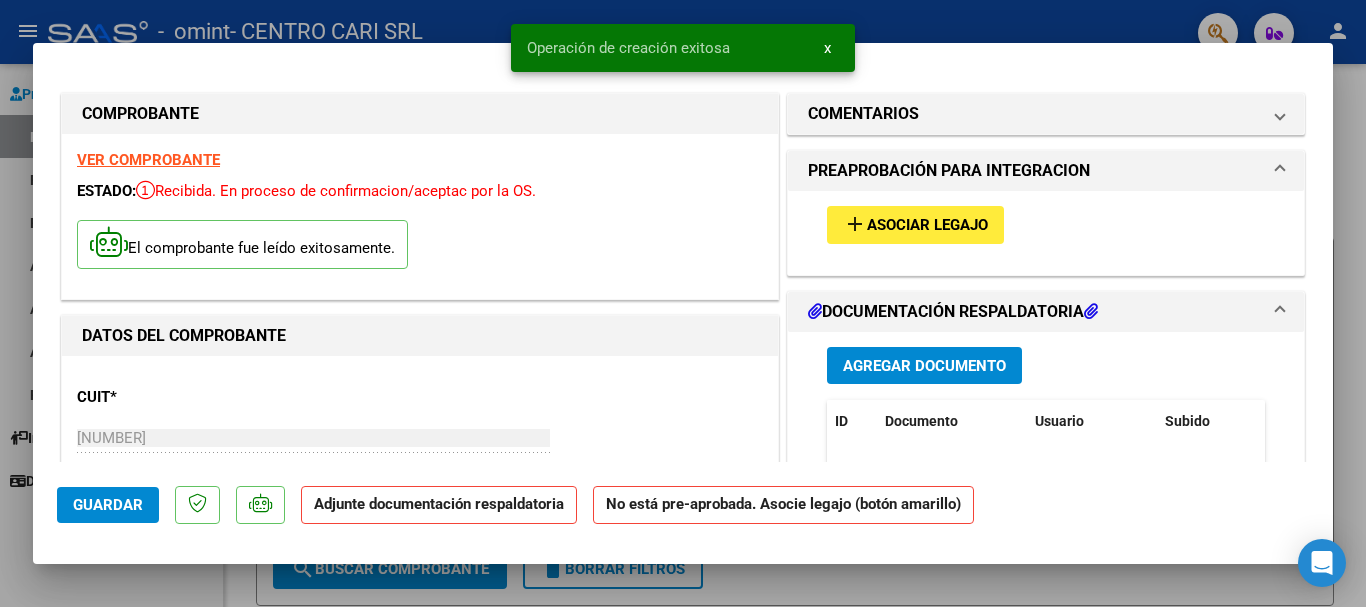 click on "add Asociar Legajo" at bounding box center (915, 224) 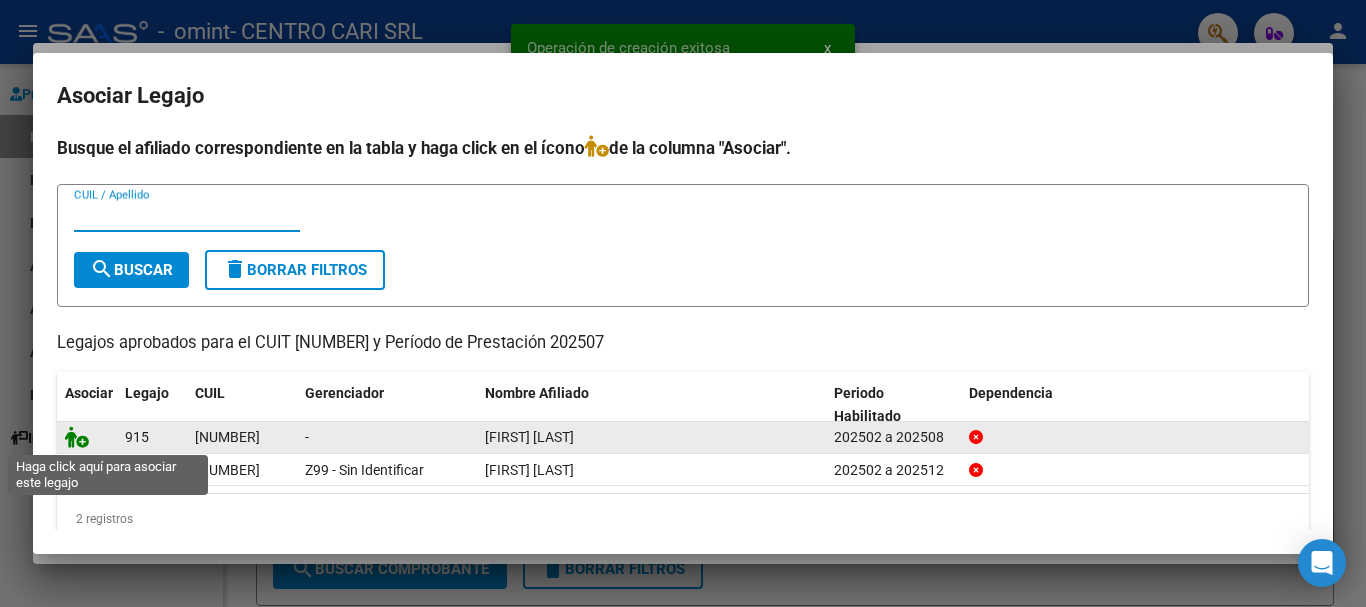 click 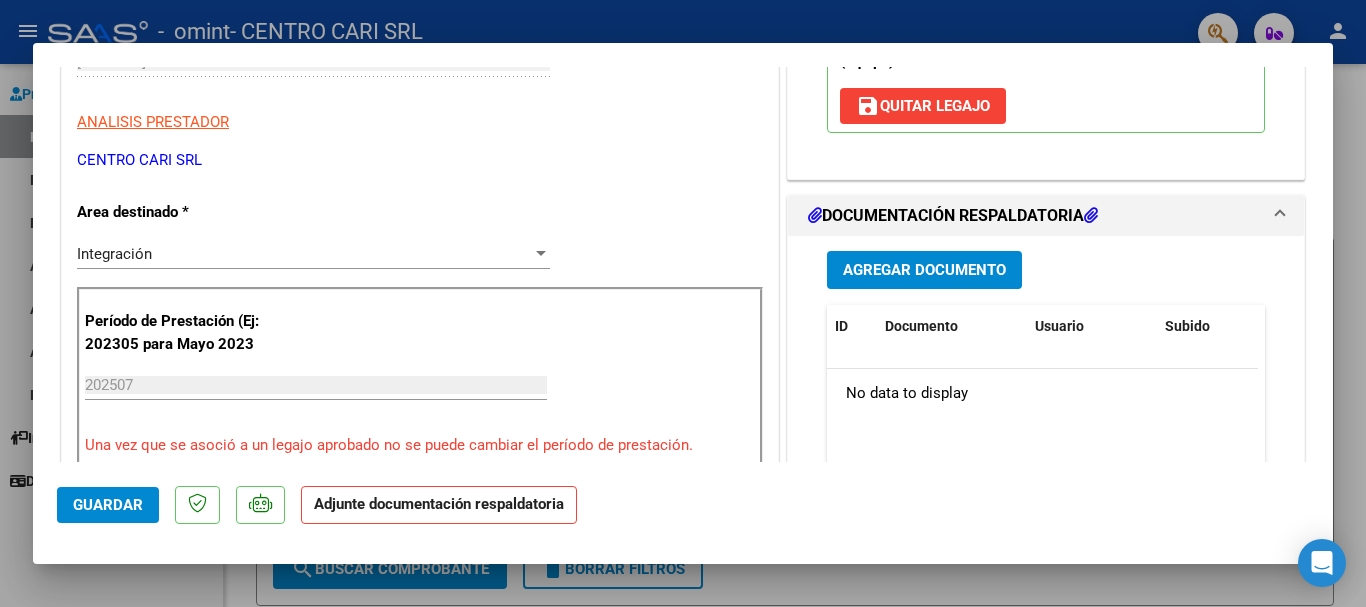 scroll, scrollTop: 400, scrollLeft: 0, axis: vertical 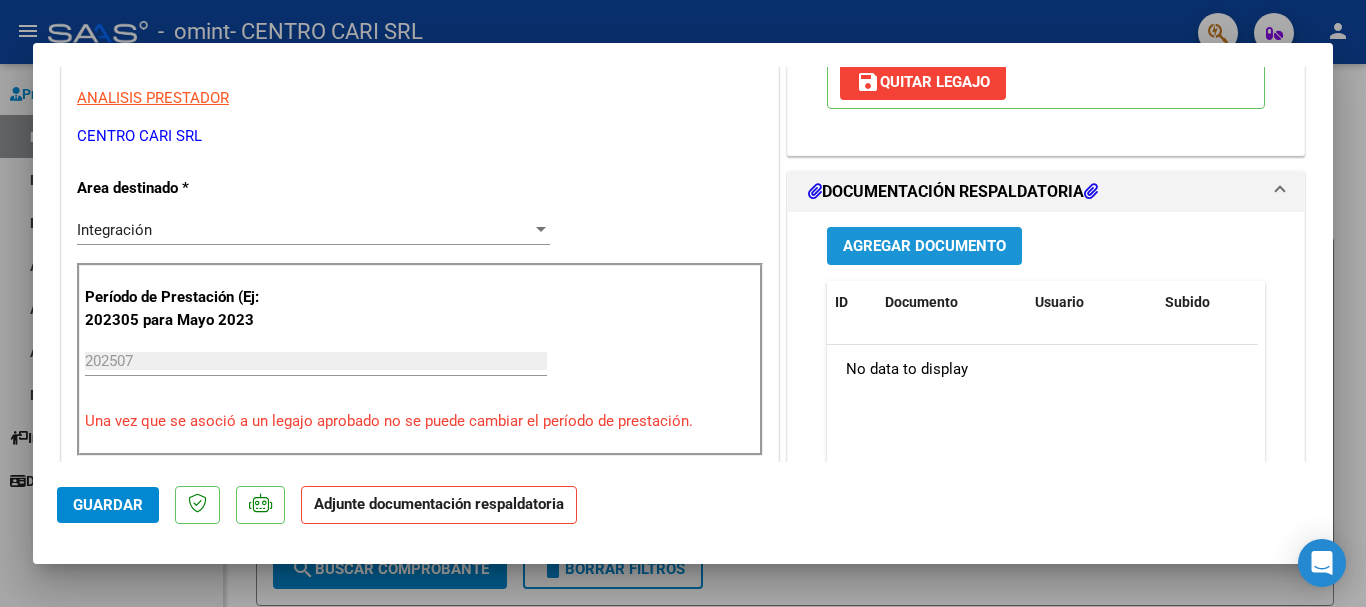 click on "Agregar Documento" at bounding box center (924, 247) 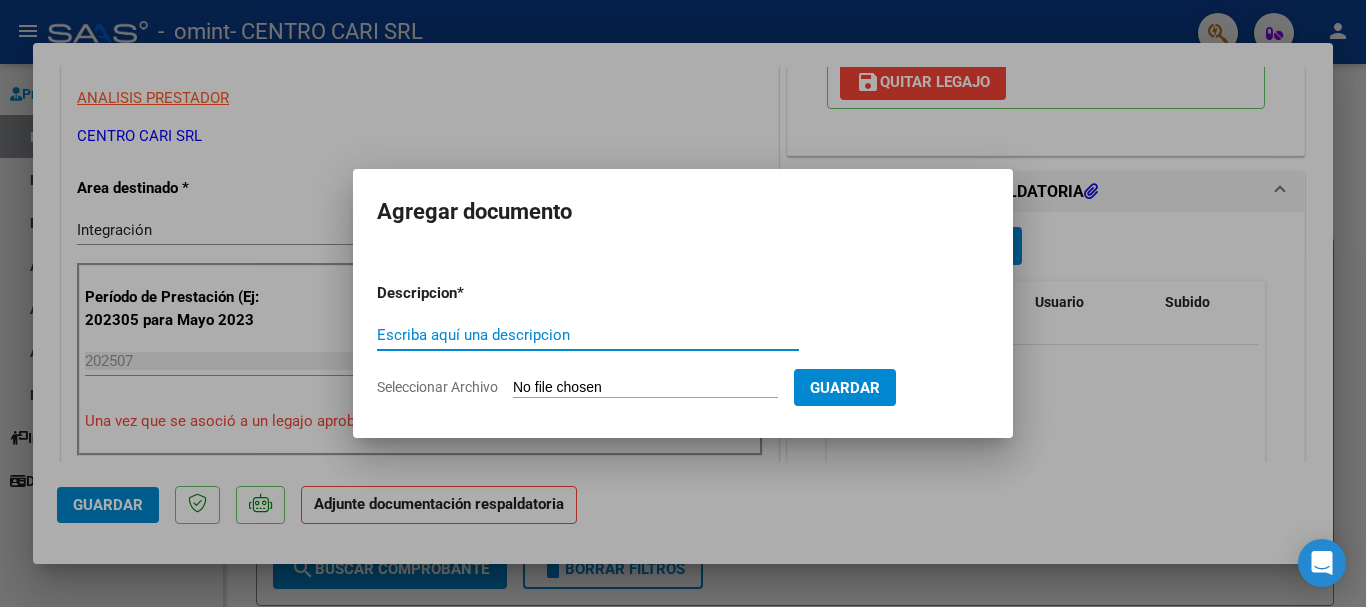 click on "Seleccionar Archivo" at bounding box center [645, 388] 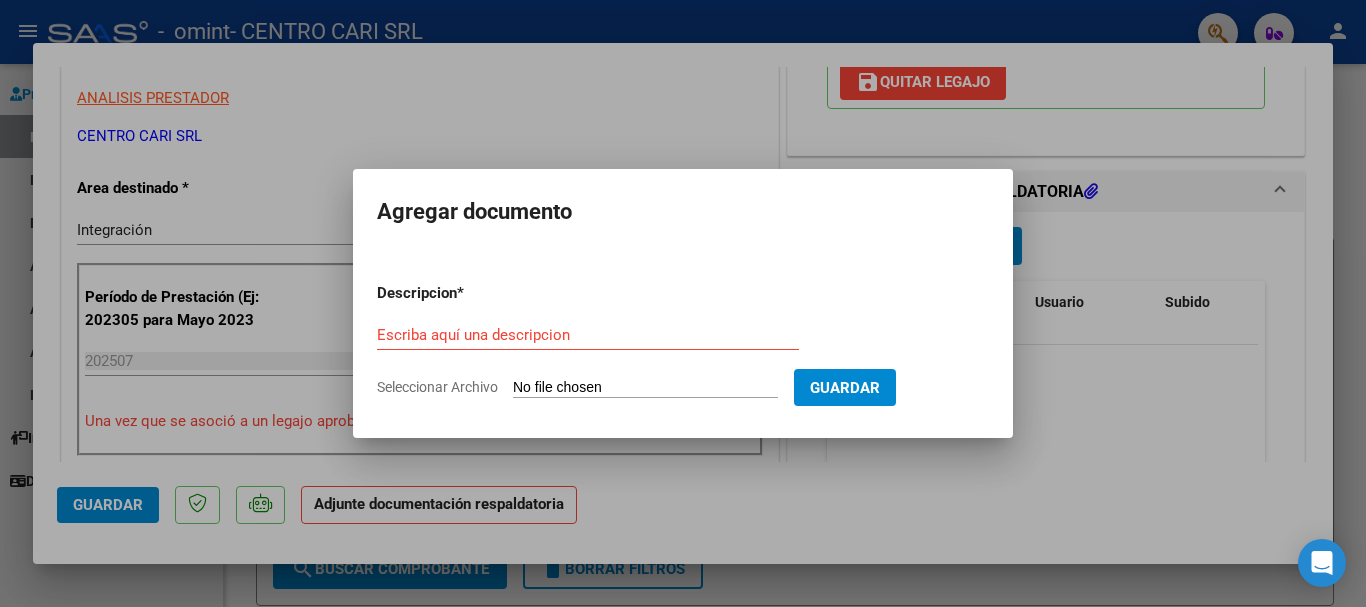 type on "C:\fakepath\VIEGAS JOAQUINA-SAIE- PLANILLAS  JULIO 2025.pdf" 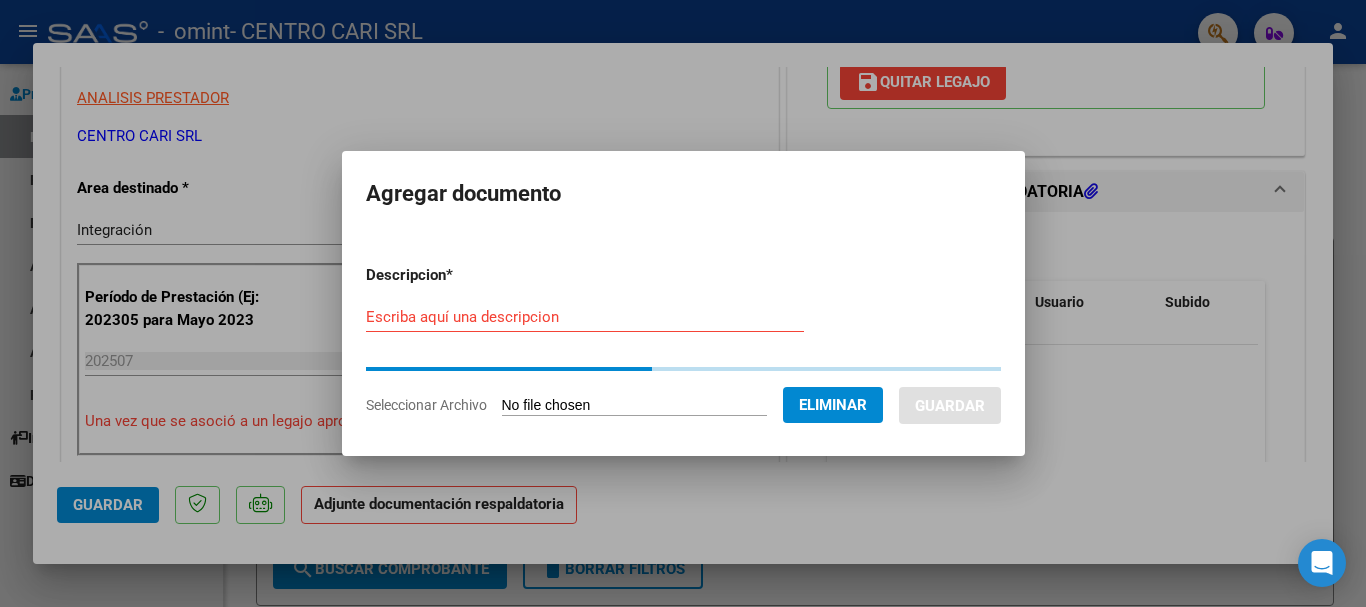 click on "Escriba aquí una descripcion" at bounding box center (585, 317) 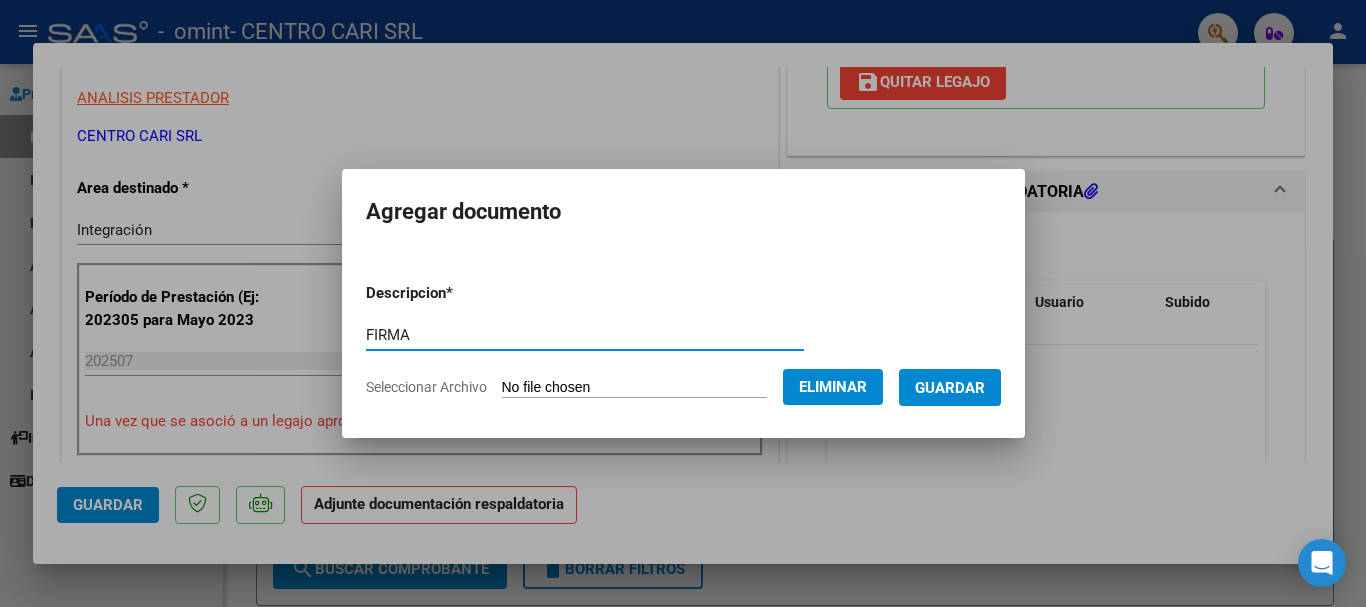 type on "FIRMA" 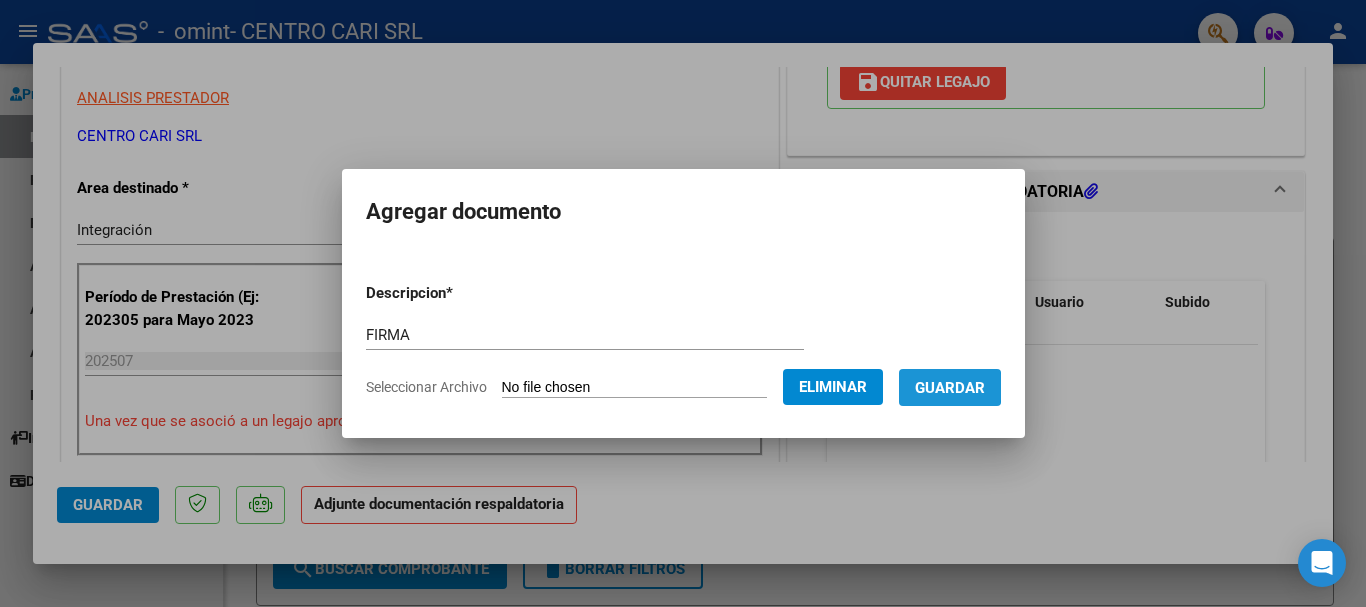 click on "Guardar" at bounding box center [950, 388] 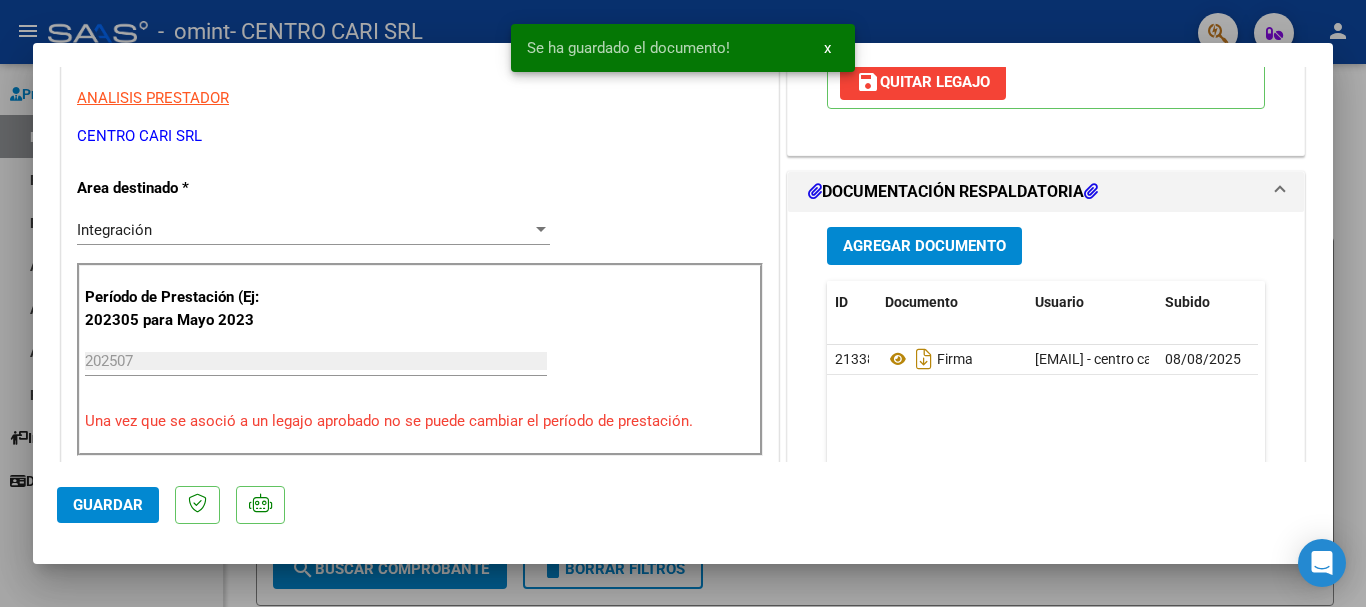 click at bounding box center (683, 303) 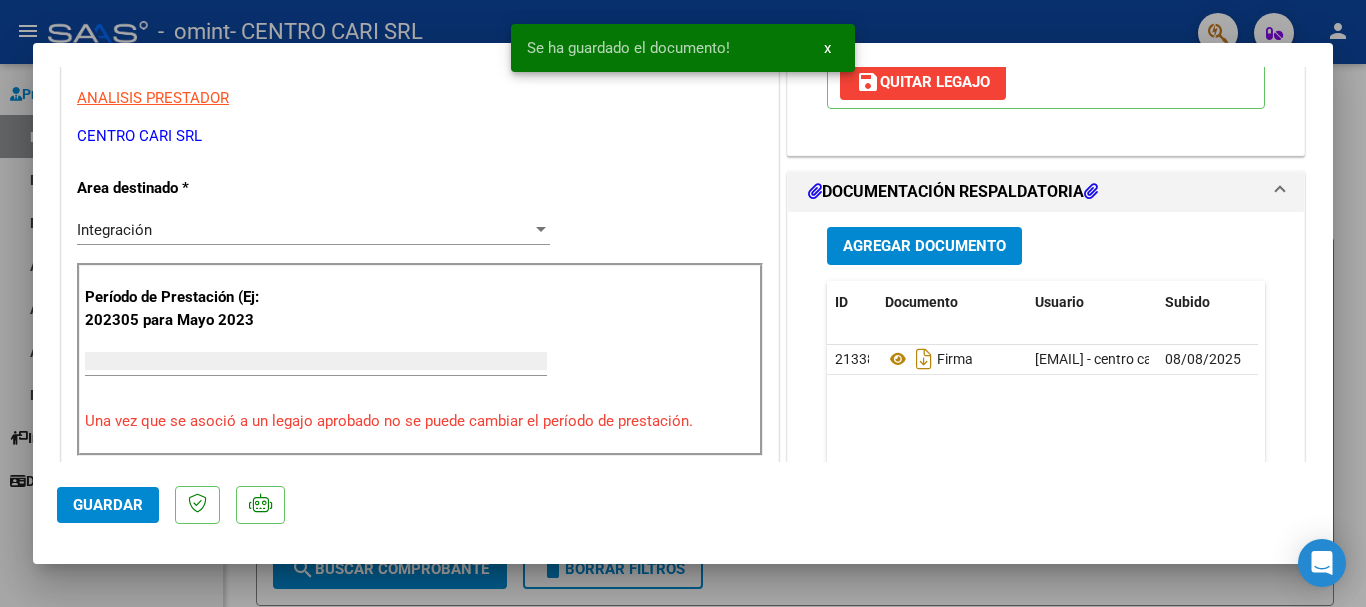 scroll, scrollTop: 339, scrollLeft: 0, axis: vertical 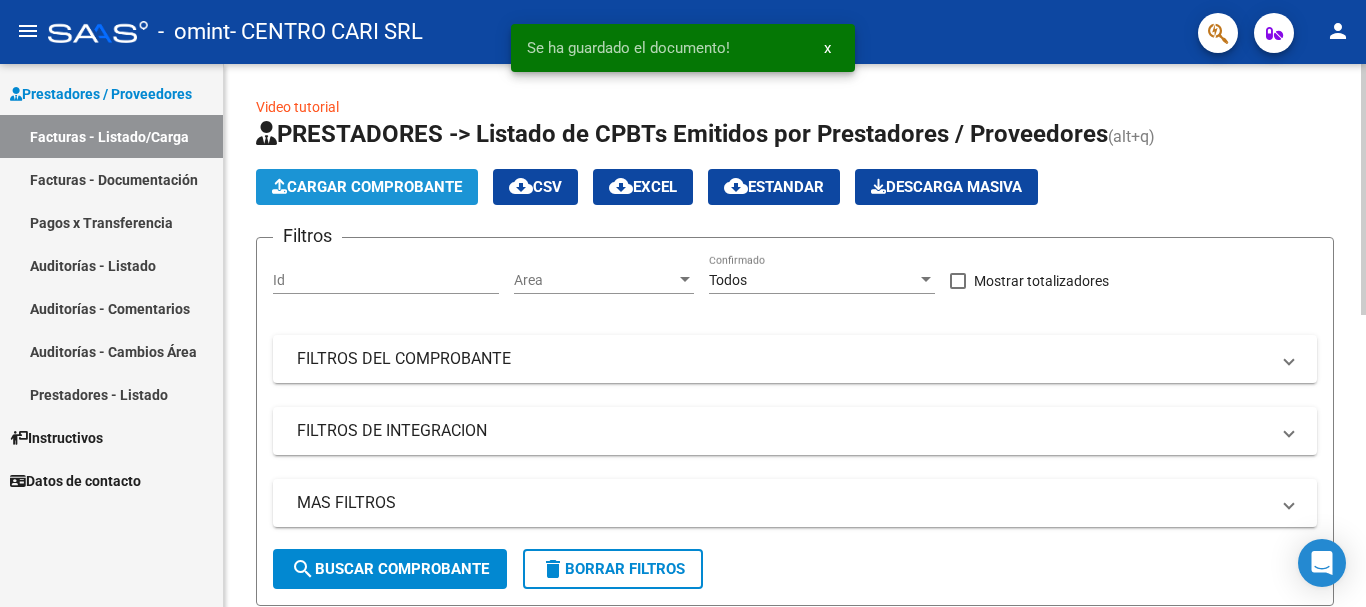 click on "Cargar Comprobante" 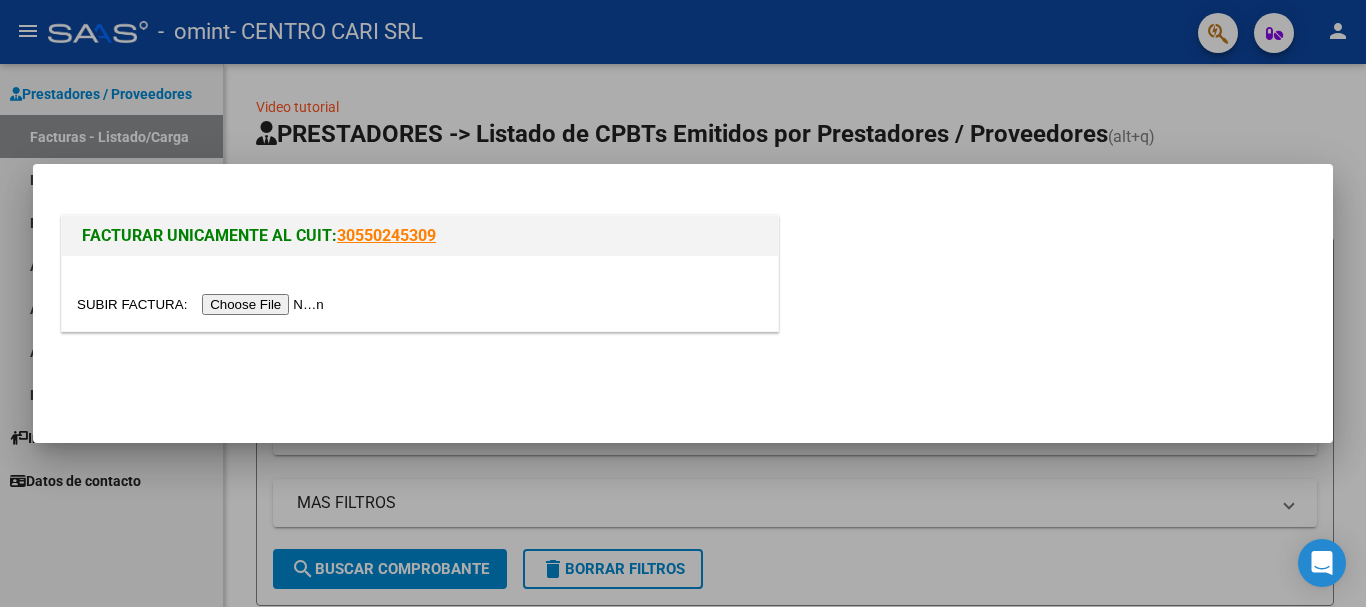 click at bounding box center (203, 304) 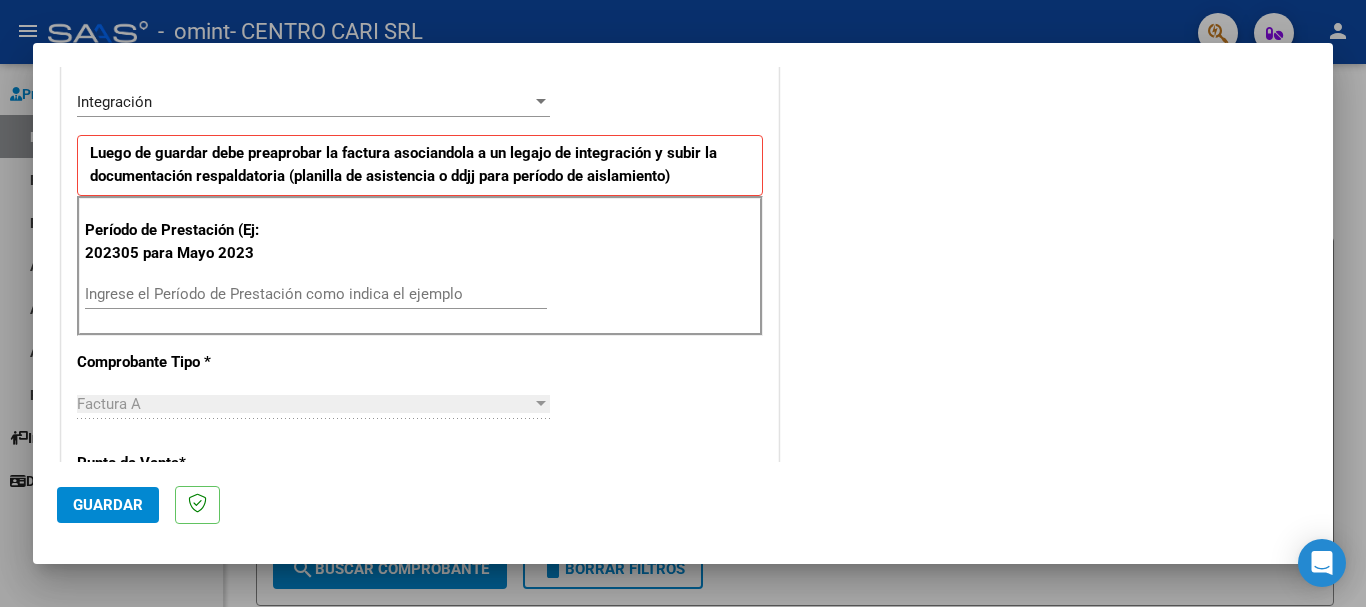 scroll, scrollTop: 427, scrollLeft: 0, axis: vertical 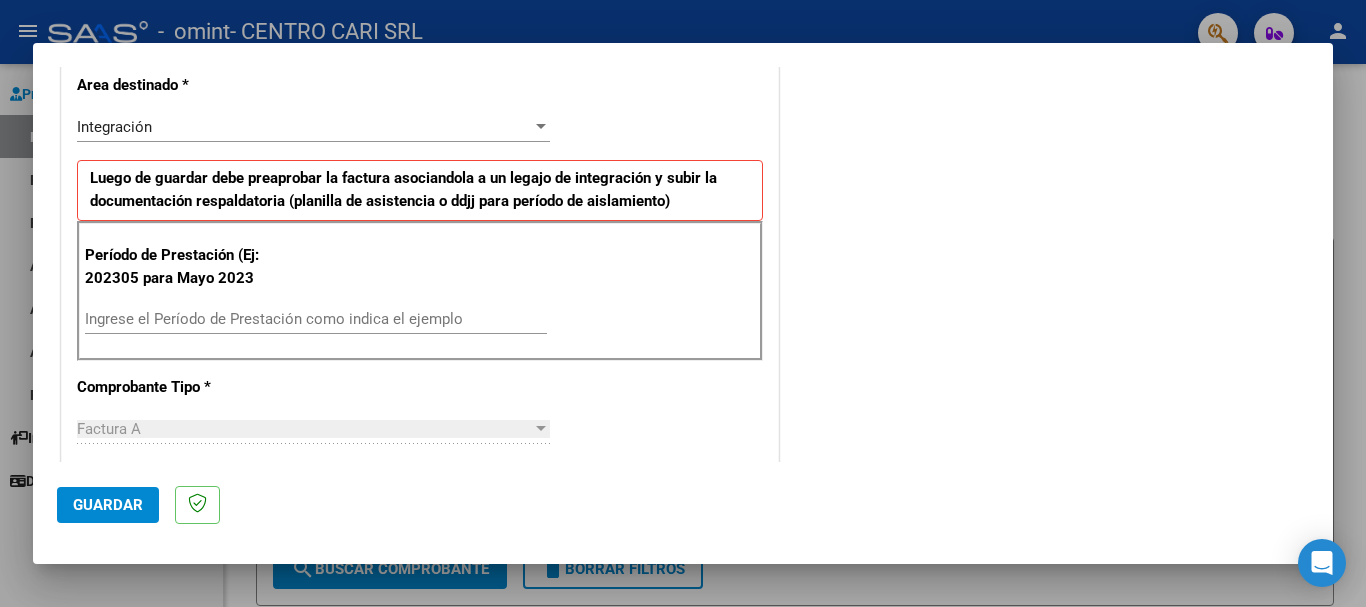 click on "Ingrese el Período de Prestación como indica el ejemplo" at bounding box center (316, 319) 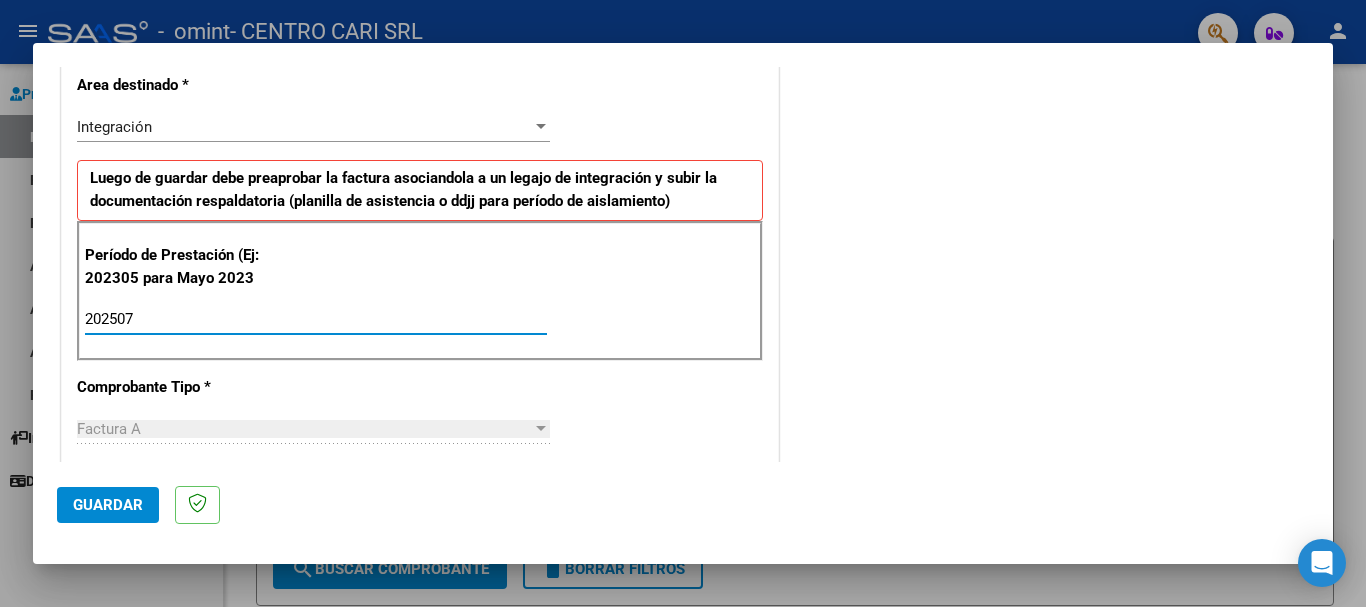type on "202507" 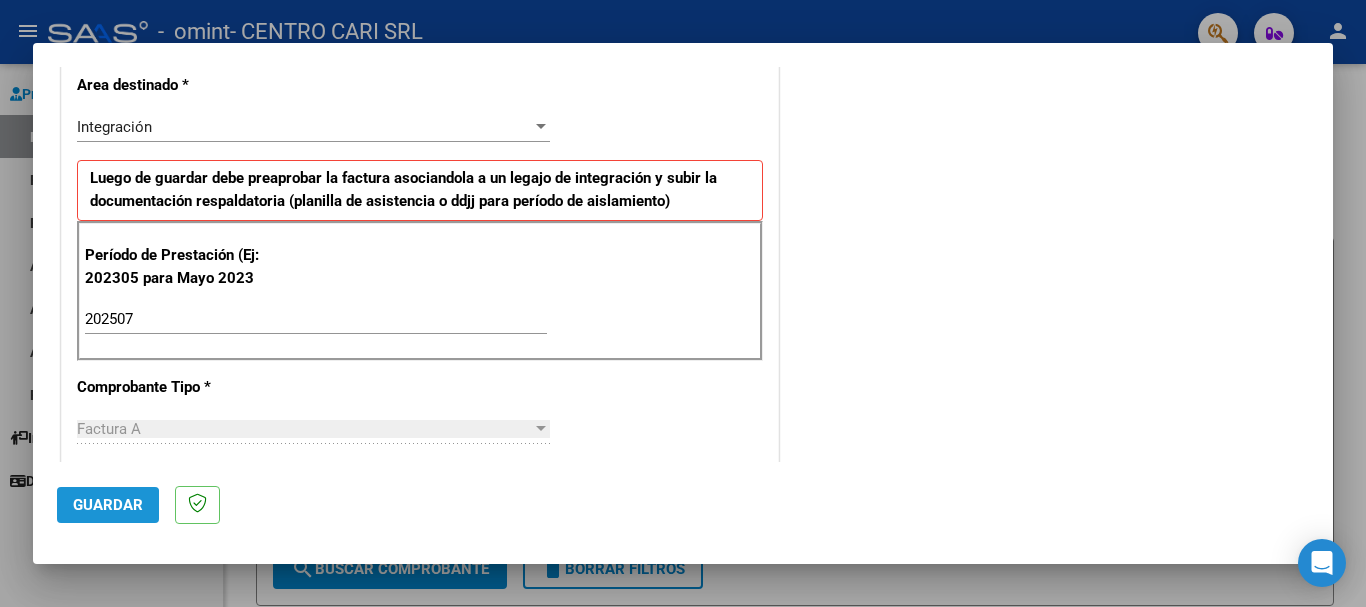 click on "Guardar" 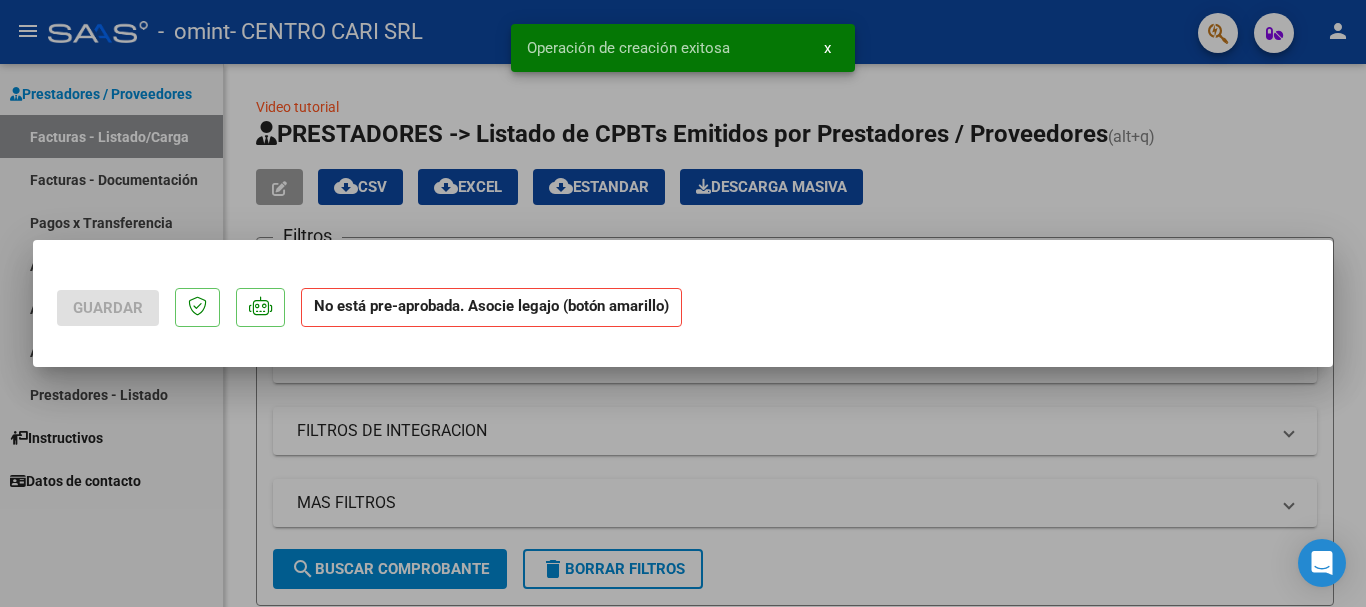scroll, scrollTop: 0, scrollLeft: 0, axis: both 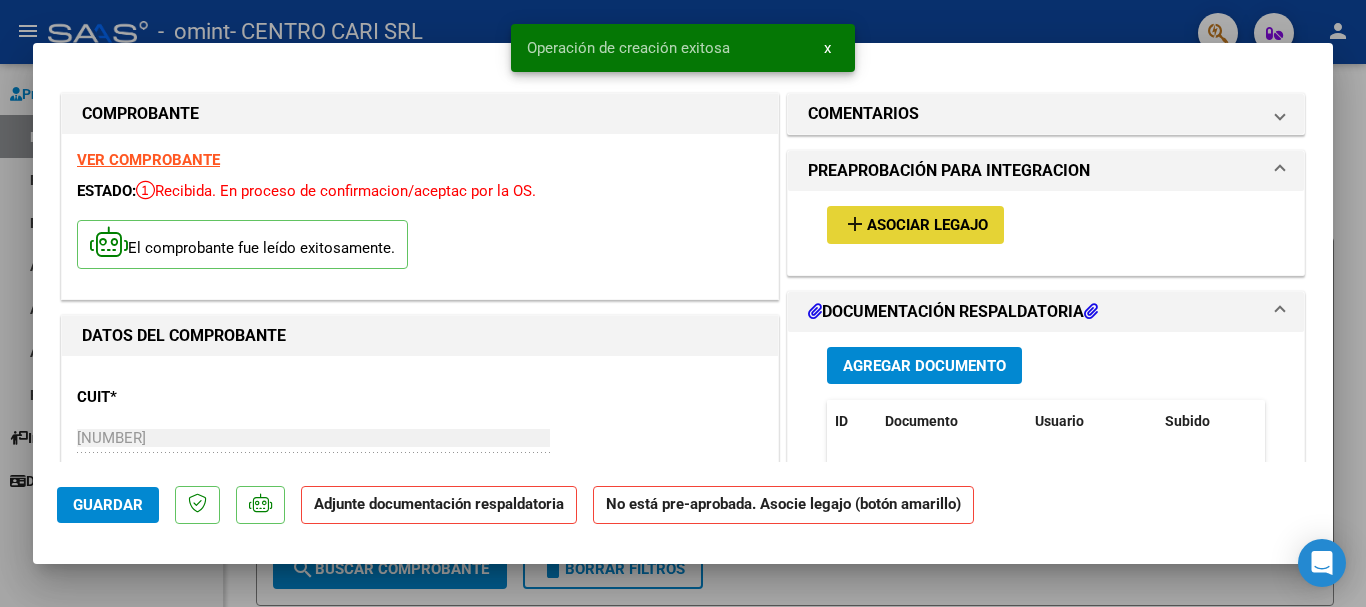 click on "Asociar Legajo" at bounding box center (927, 226) 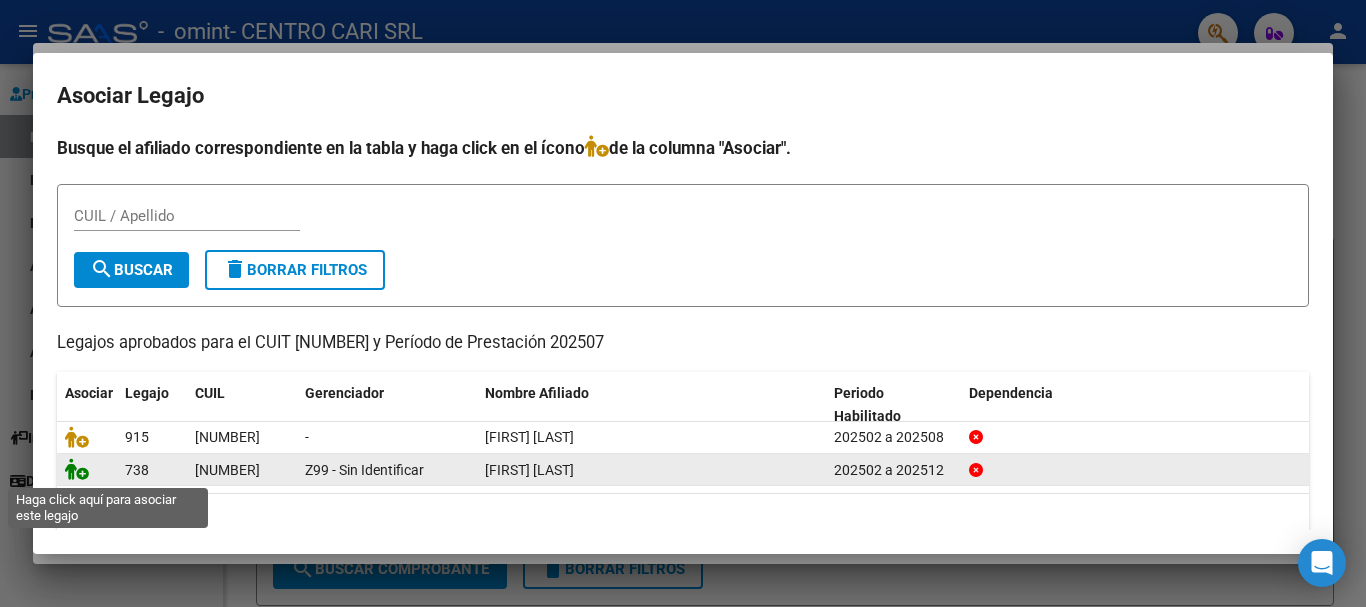 click 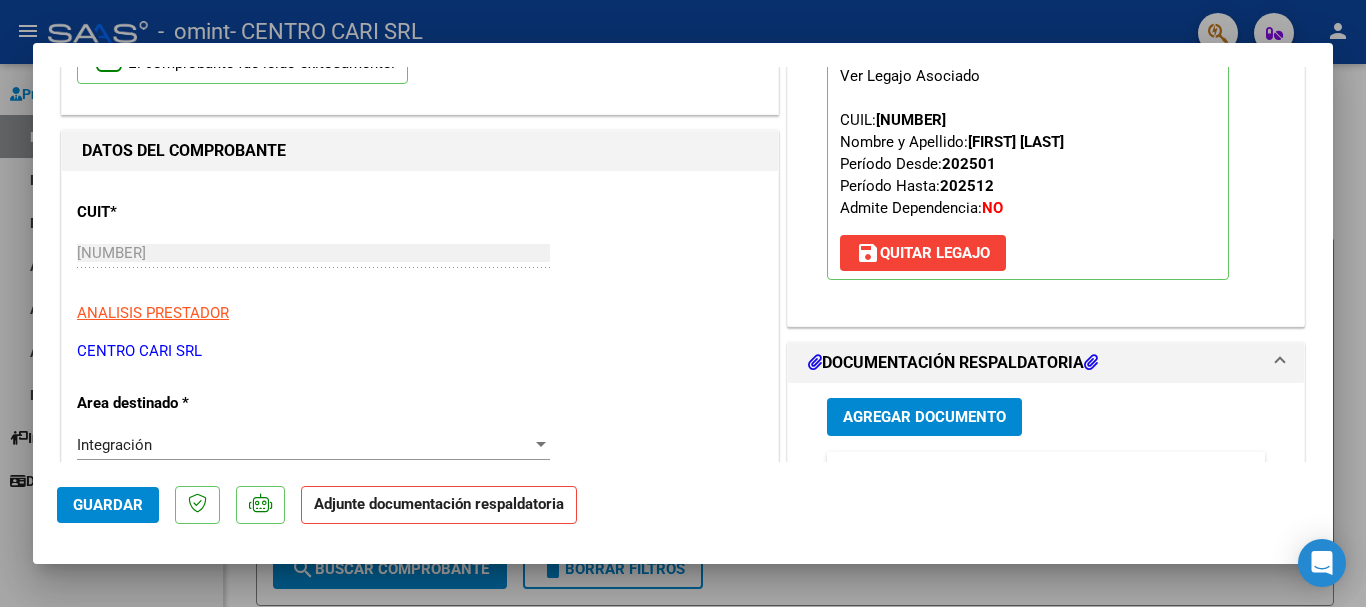 scroll, scrollTop: 400, scrollLeft: 0, axis: vertical 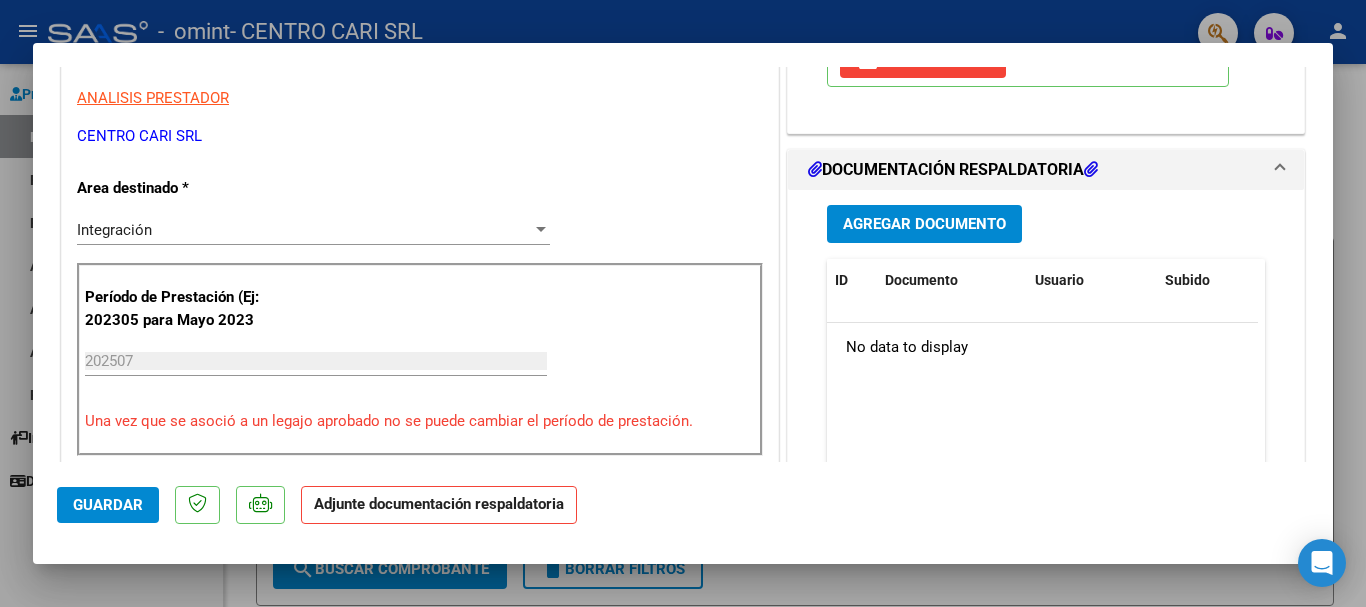 click on "Agregar Documento" at bounding box center [924, 225] 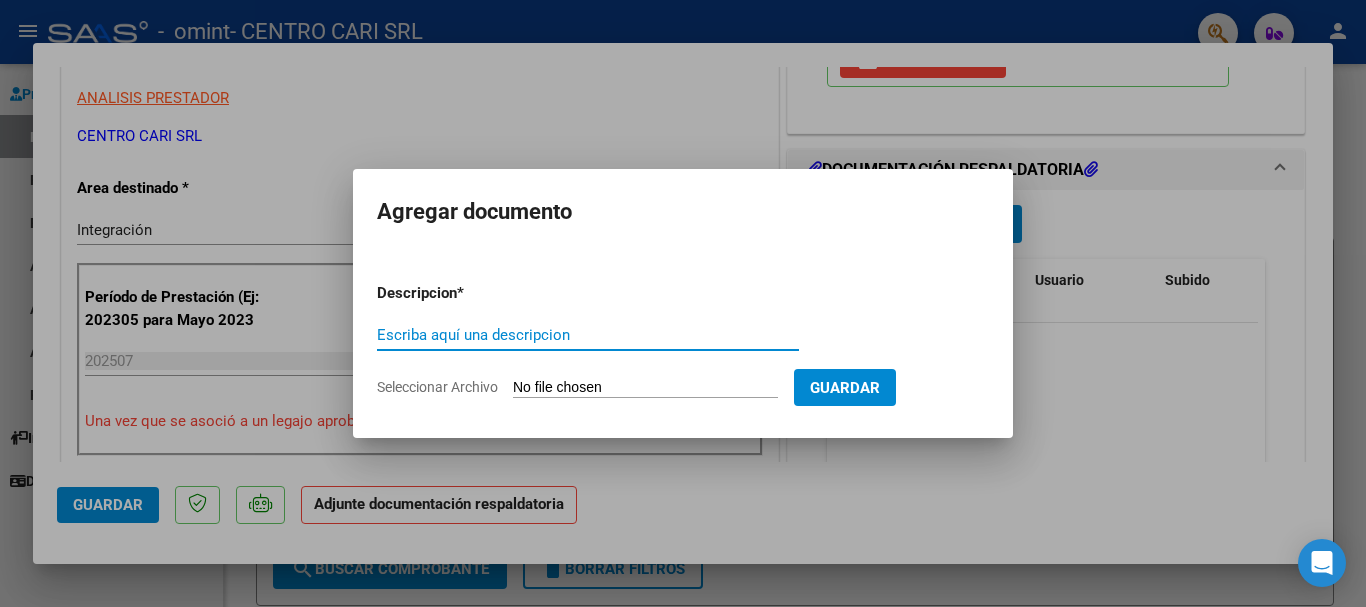 click on "Seleccionar Archivo" at bounding box center [645, 388] 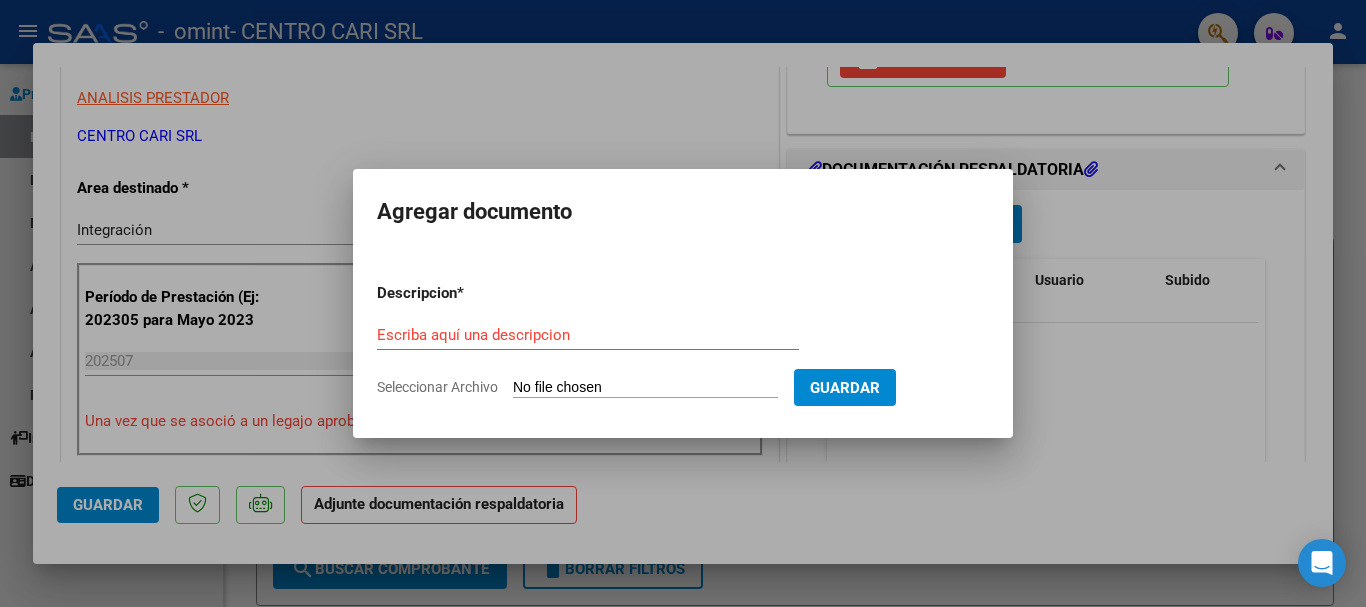 type on "C:\fakepath\SCHOREELS DAFNE-SAIE JULIO 2025.pdf" 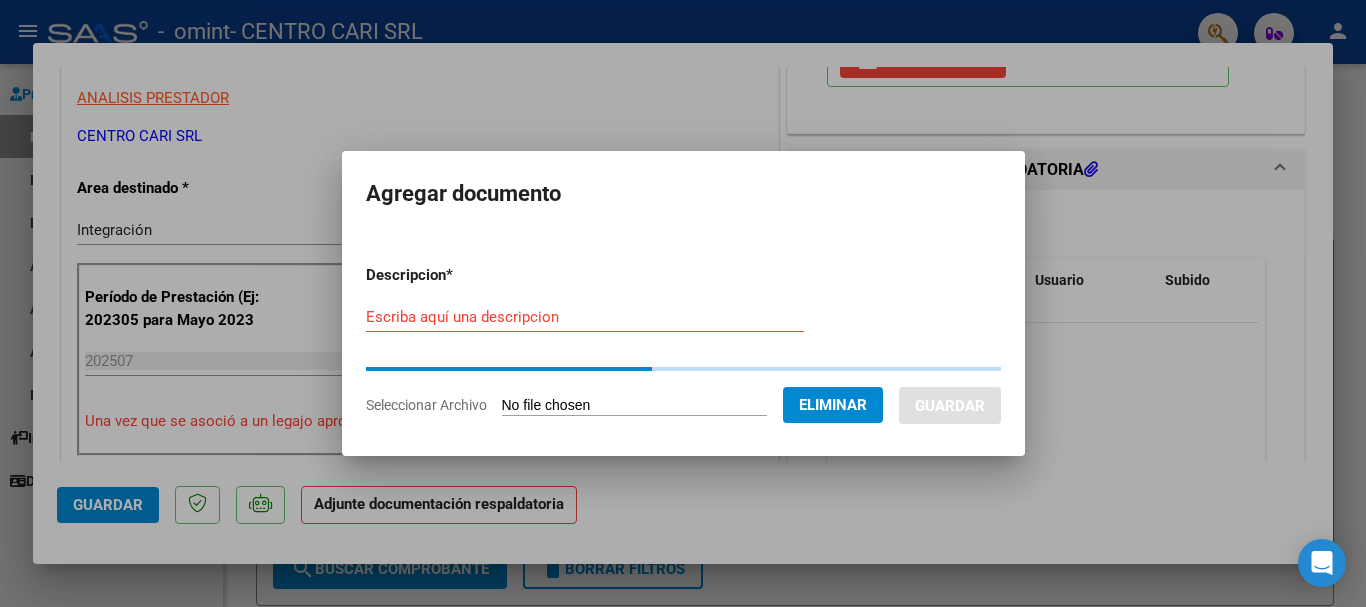 click on "Escriba aquí una descripcion" at bounding box center (585, 317) 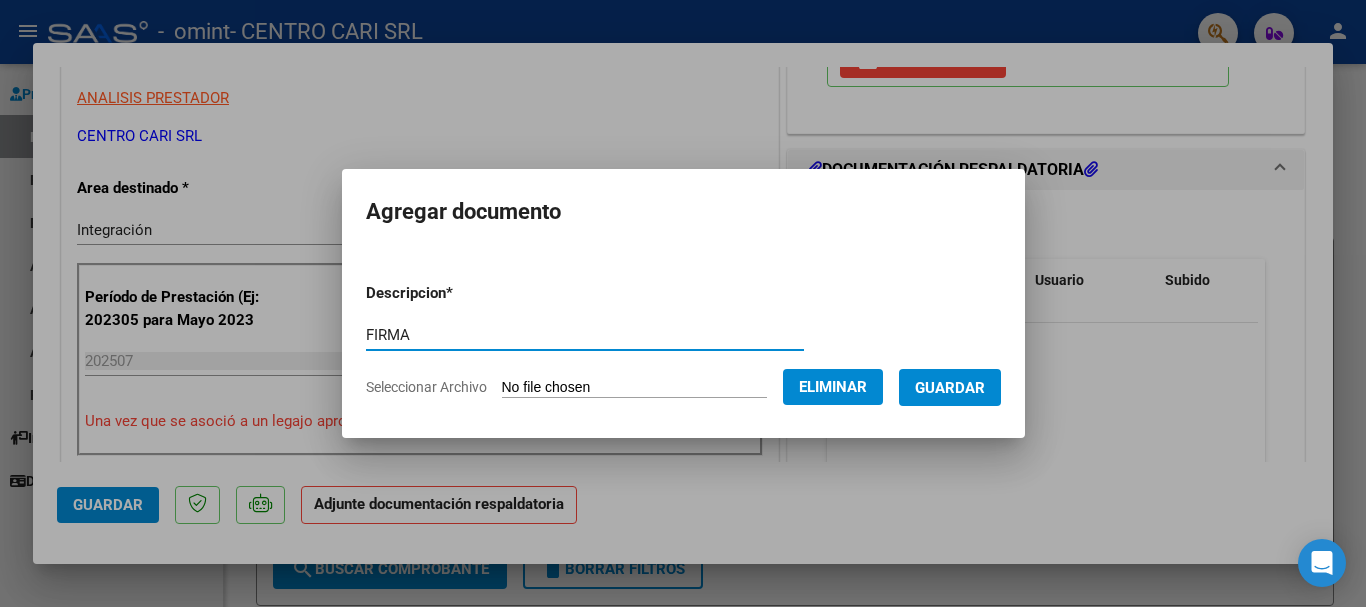 type on "FIRMA" 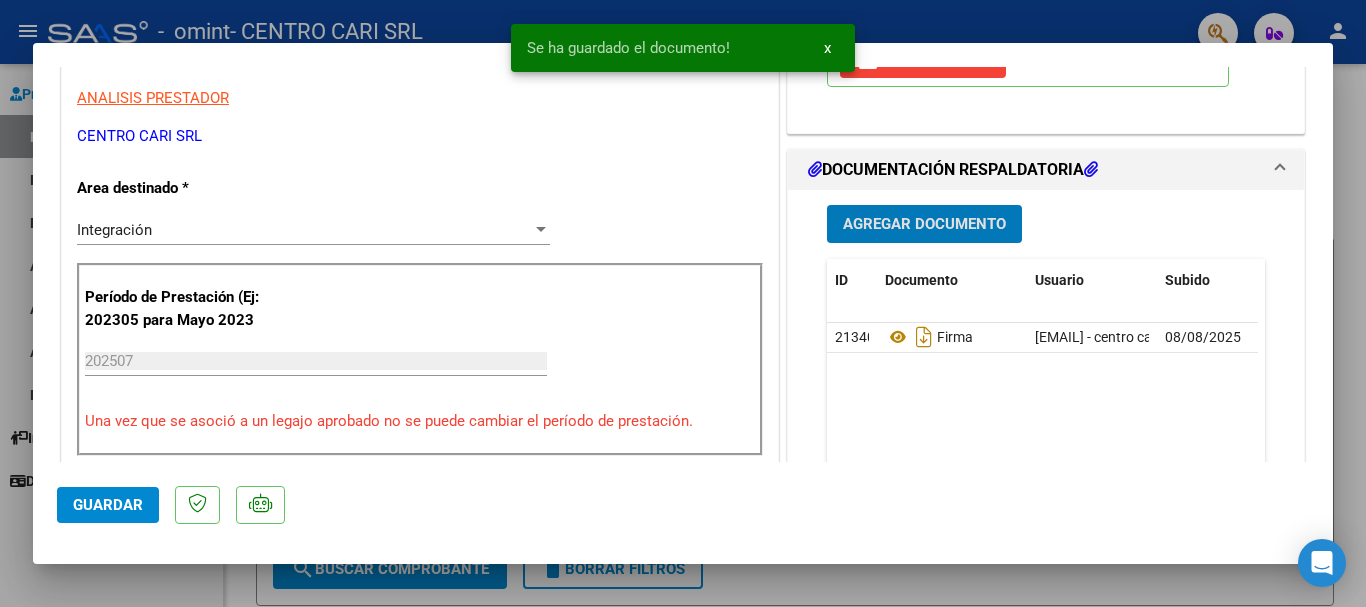 click at bounding box center [683, 303] 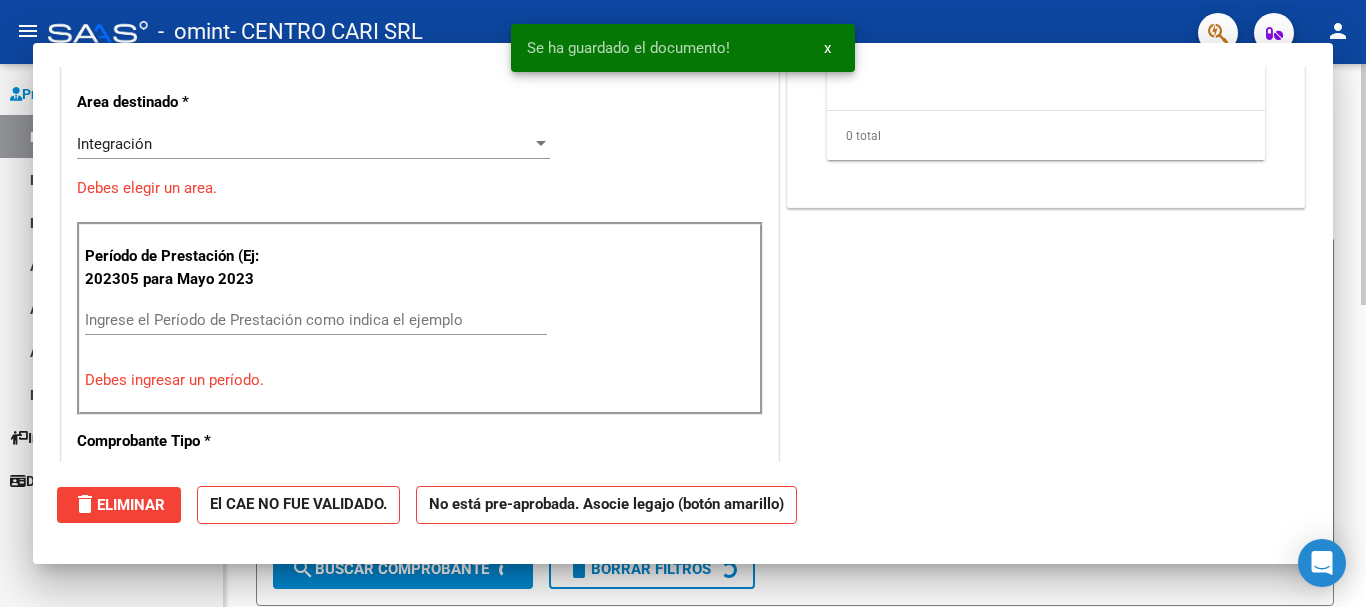 scroll, scrollTop: 0, scrollLeft: 0, axis: both 